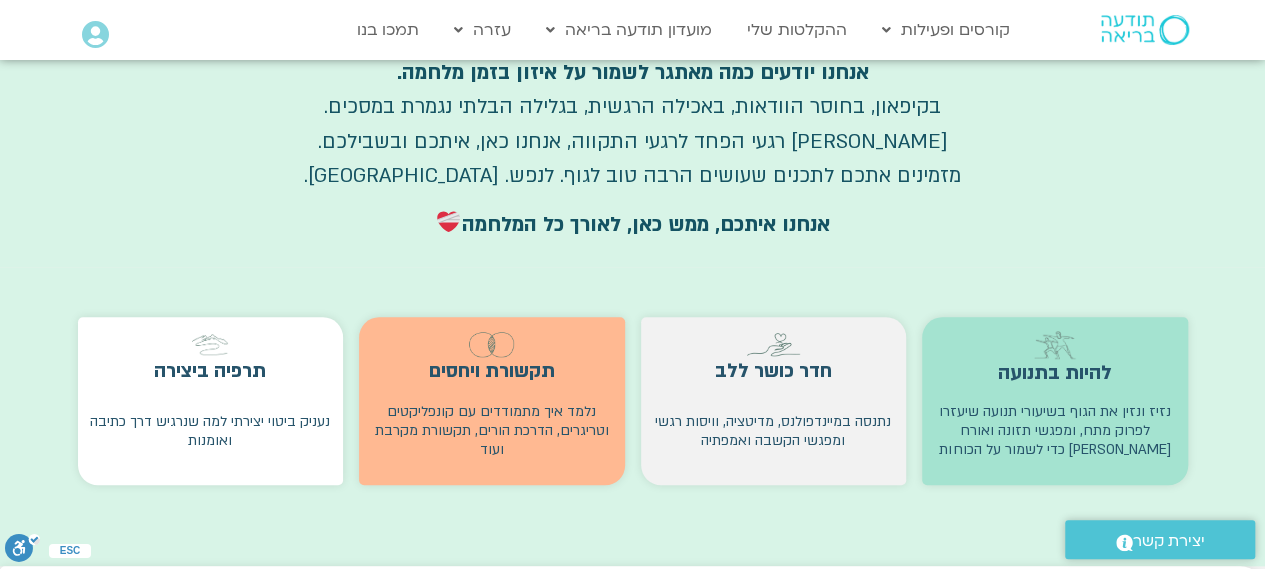 scroll, scrollTop: 896, scrollLeft: 0, axis: vertical 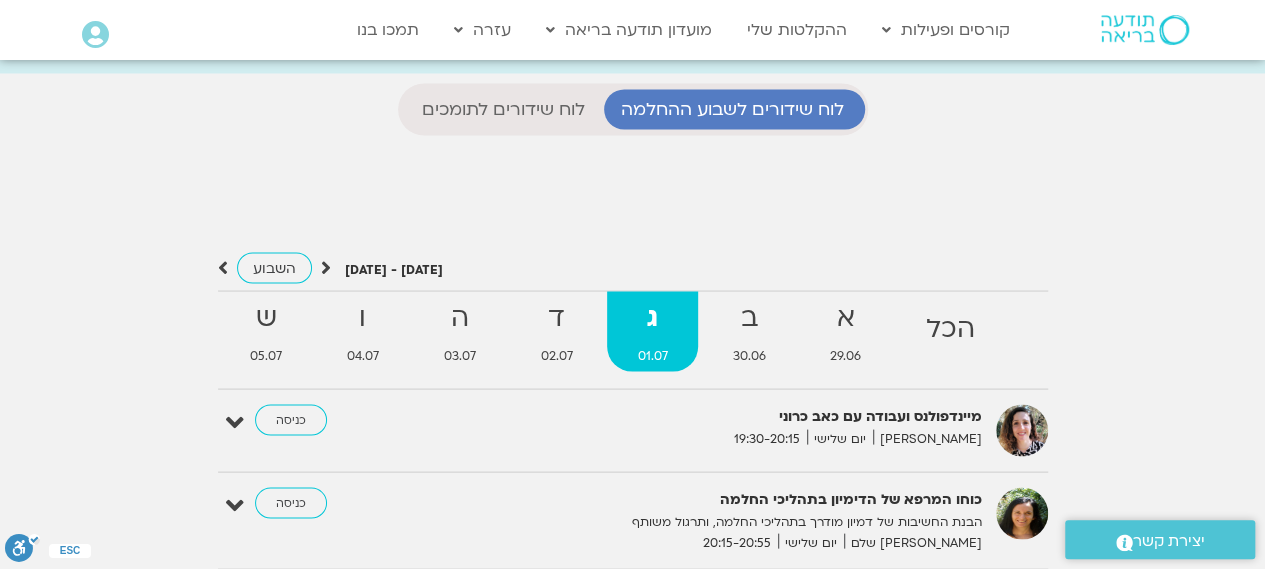 click on "לוח שידורים לתומכים" at bounding box center [503, 109] 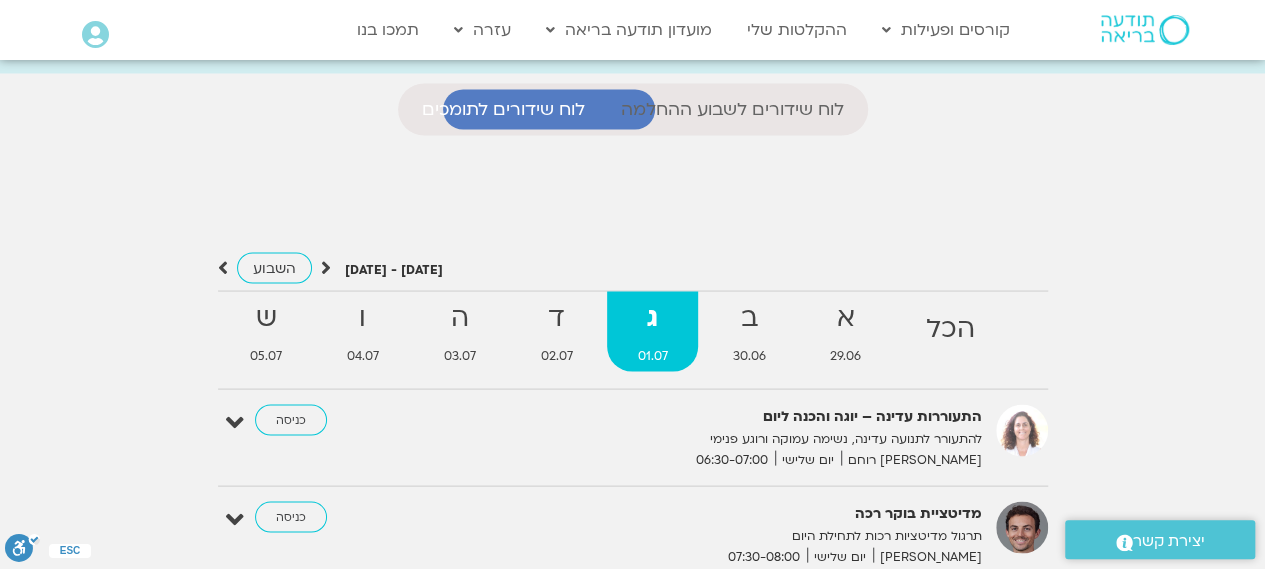 scroll, scrollTop: 16, scrollLeft: 0, axis: vertical 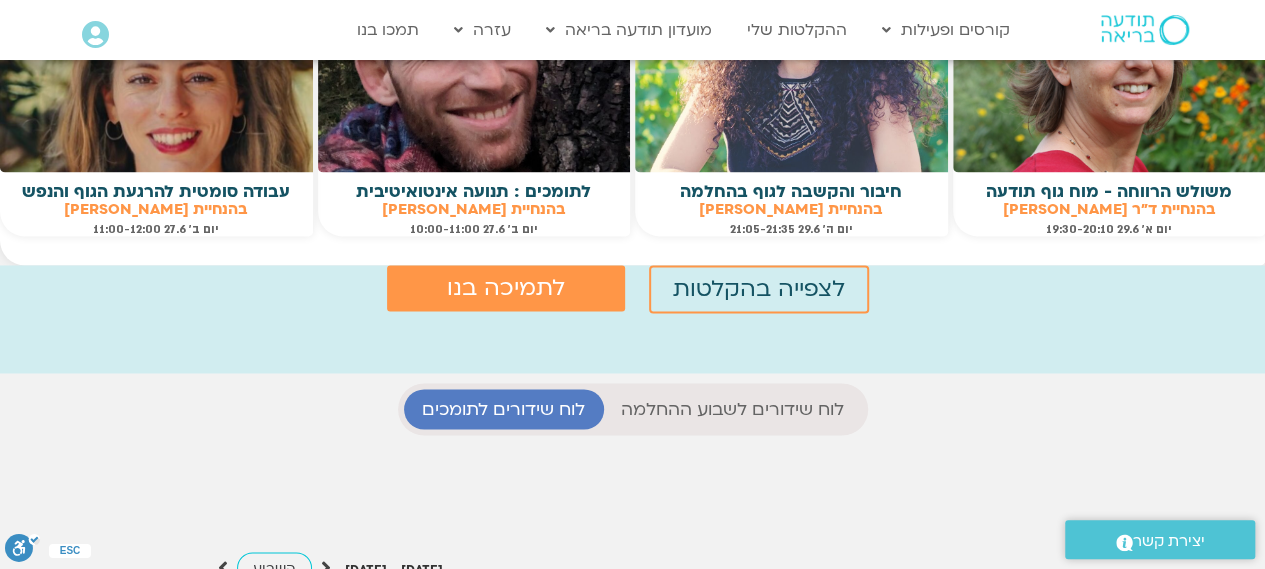 click on "לוח שידורים לשבוע ההחלמה" at bounding box center (732, 409) 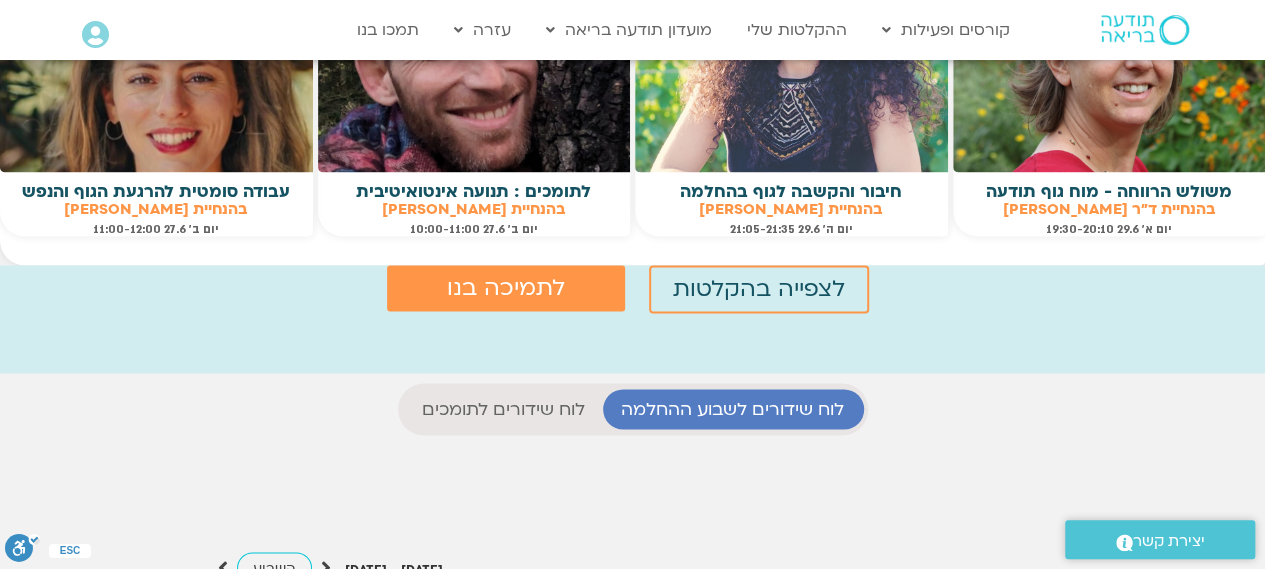 scroll, scrollTop: 753, scrollLeft: 0, axis: vertical 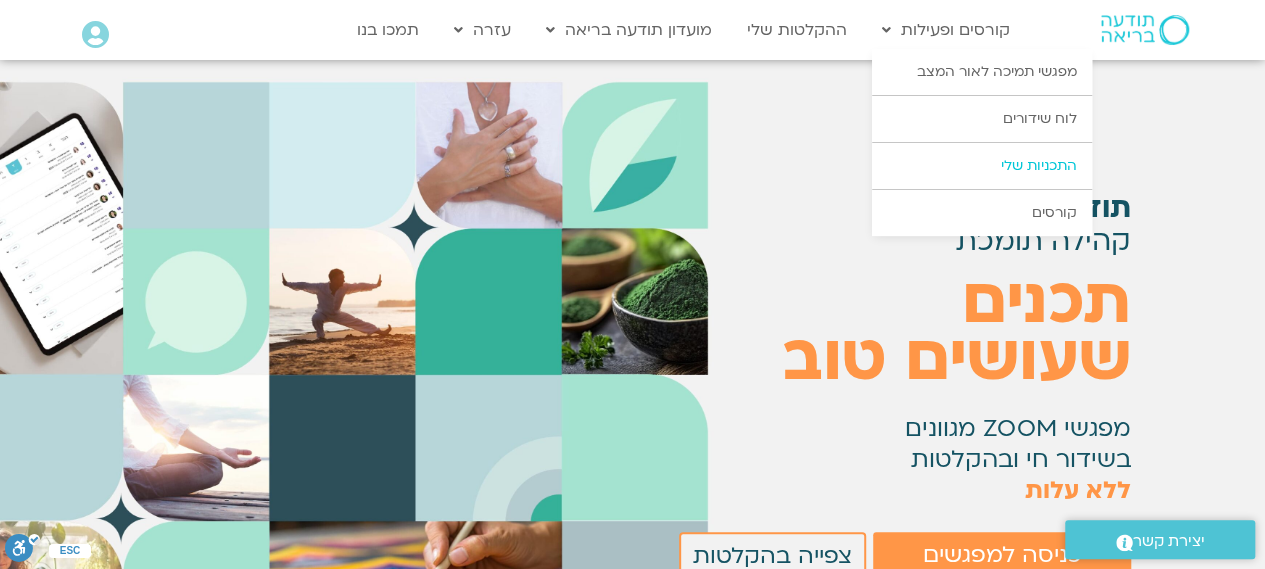 click on "התכניות שלי" at bounding box center [982, 166] 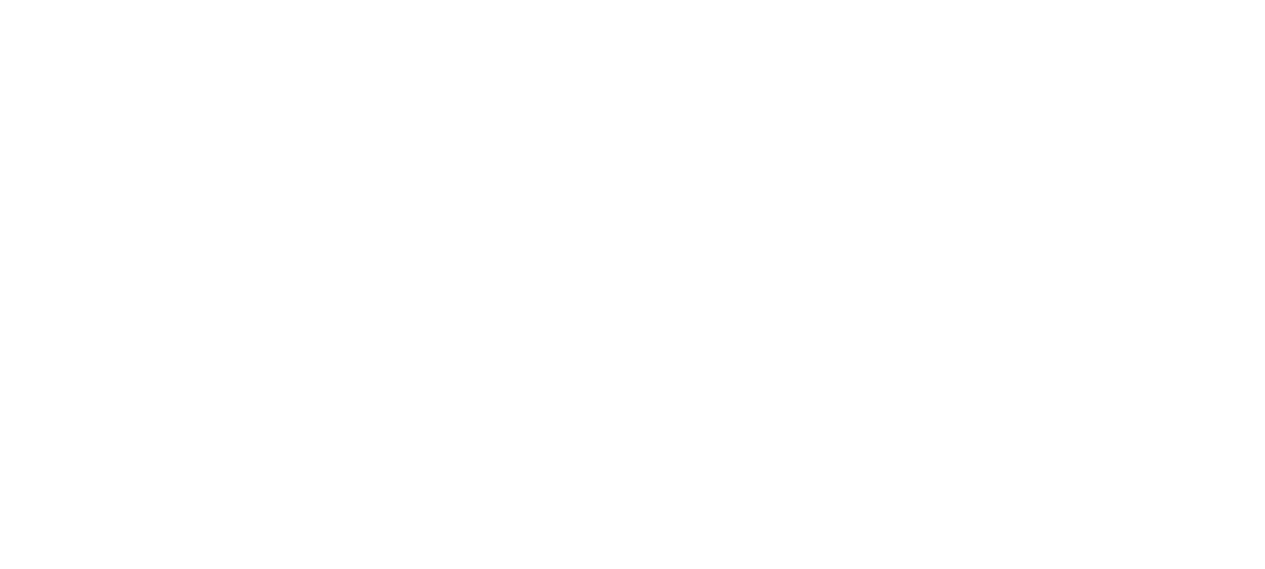scroll, scrollTop: 0, scrollLeft: 0, axis: both 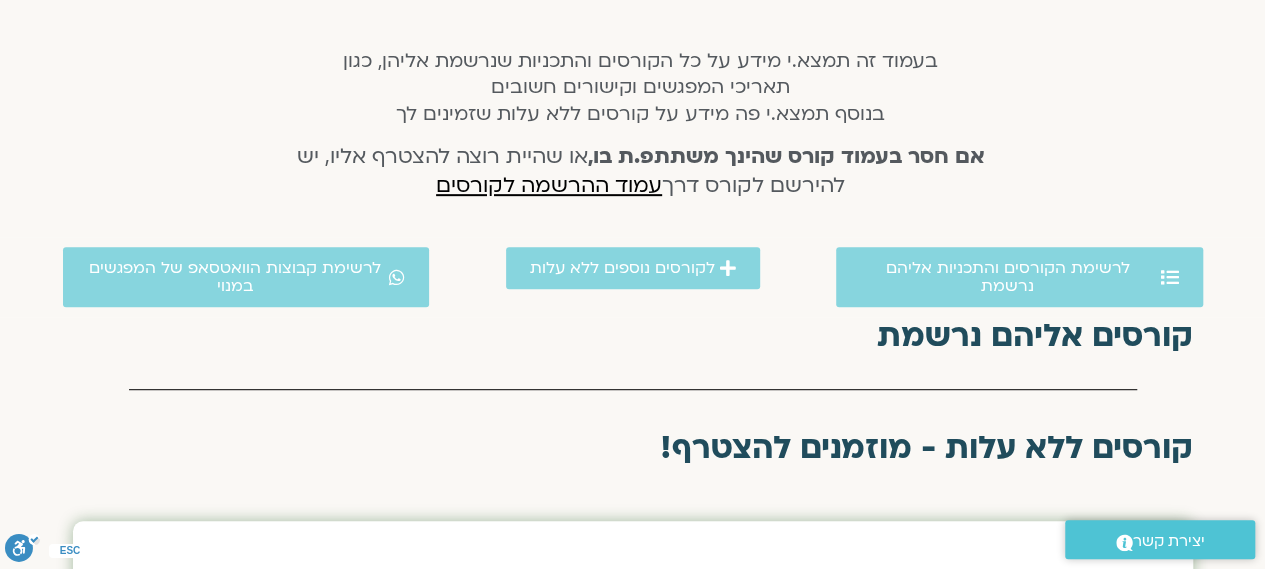 click on "קורסים אליהם נרשמת" at bounding box center [633, 336] 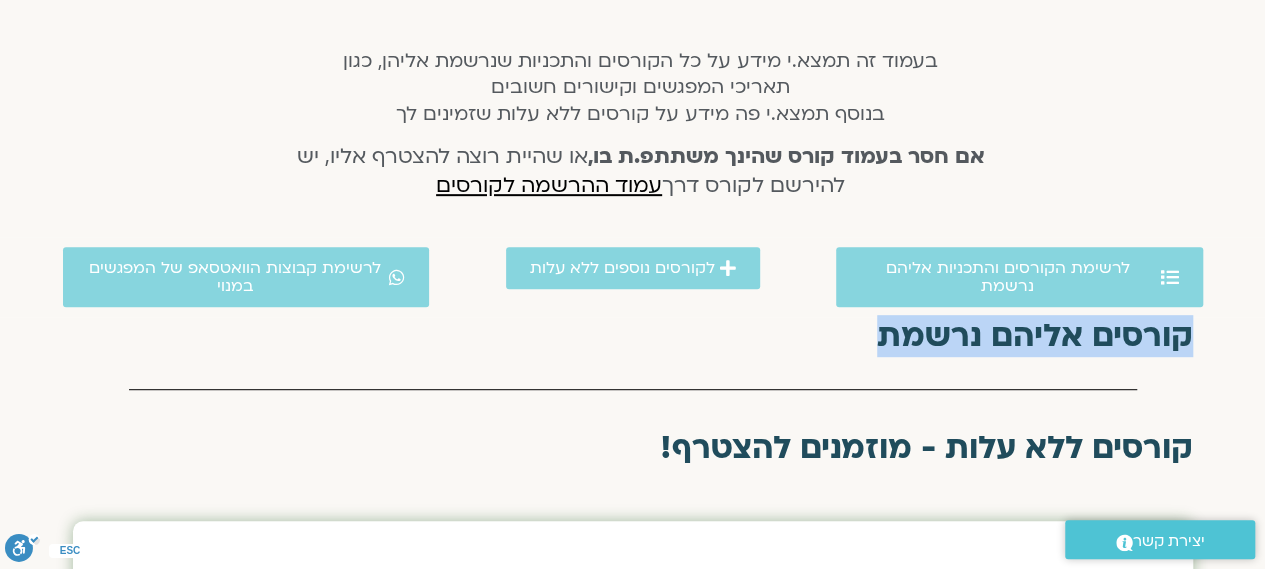 click on "קורסים אליהם נרשמת" at bounding box center [633, 336] 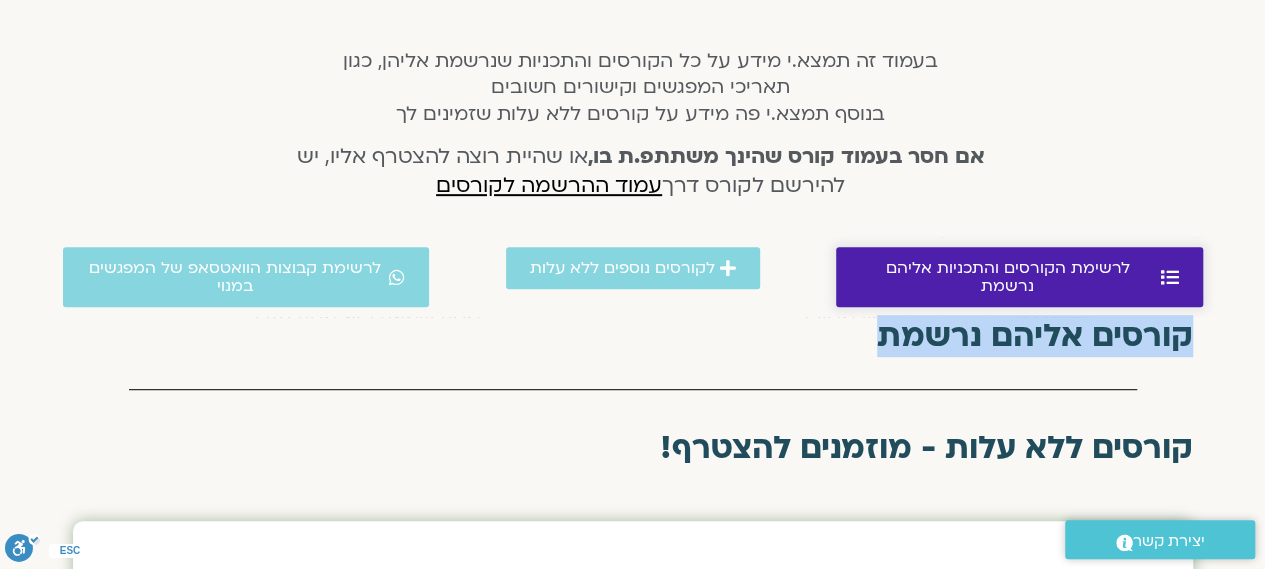 click on "לרשימת הקורסים והתכניות אליהם נרשמת" at bounding box center (1008, 277) 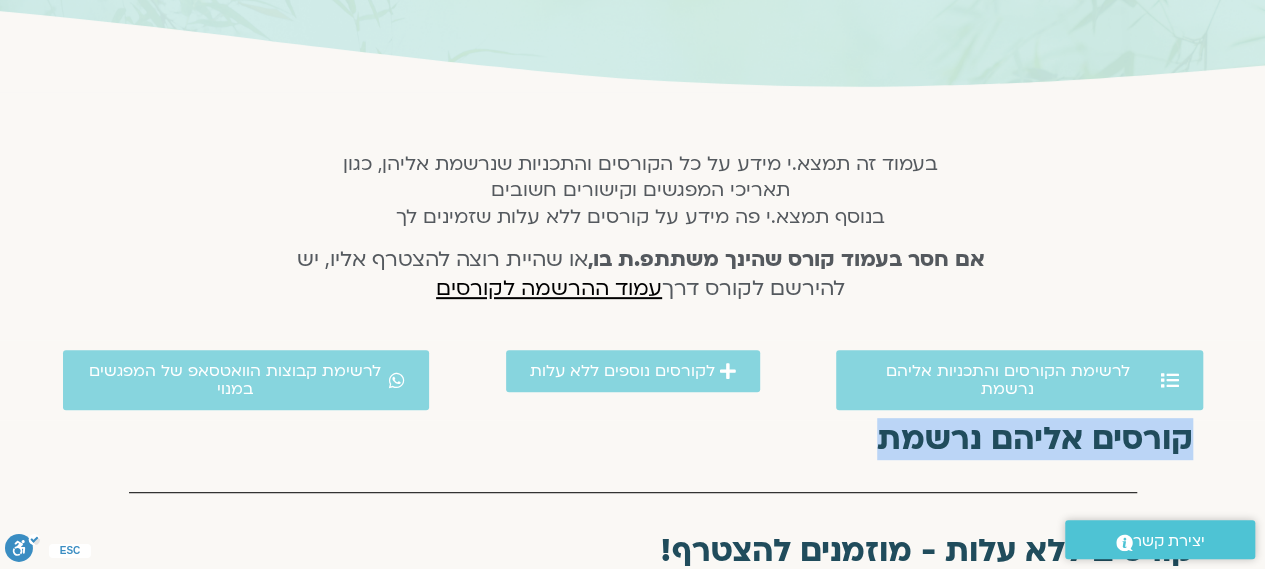 scroll, scrollTop: 300, scrollLeft: 0, axis: vertical 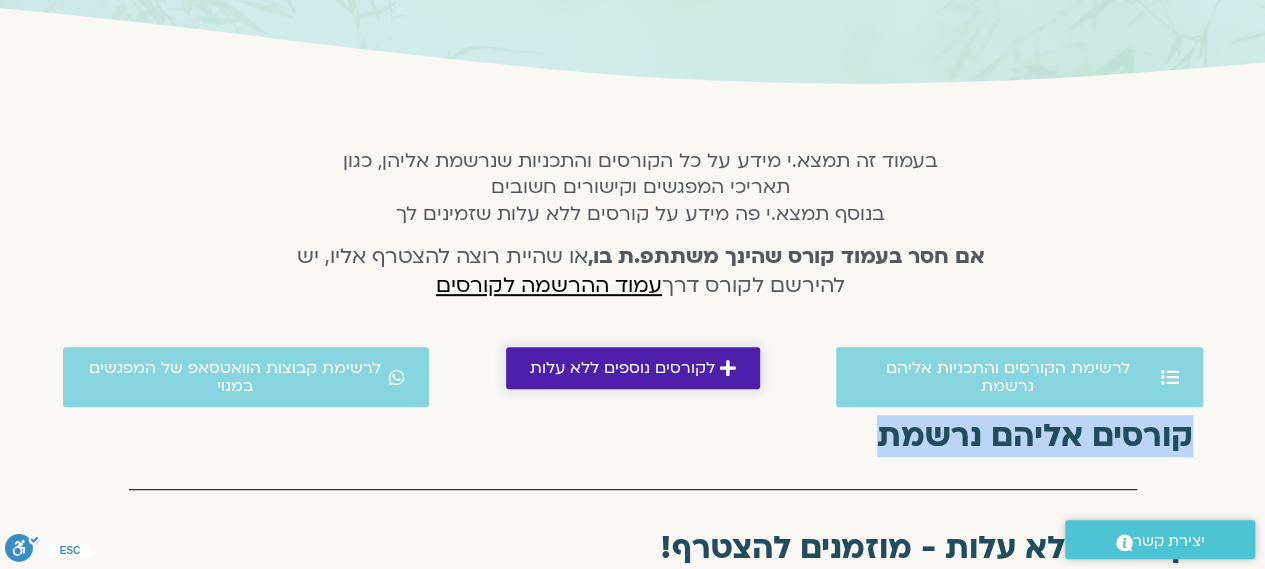 click on "לקורסים נוספים ללא עלות" at bounding box center (622, 368) 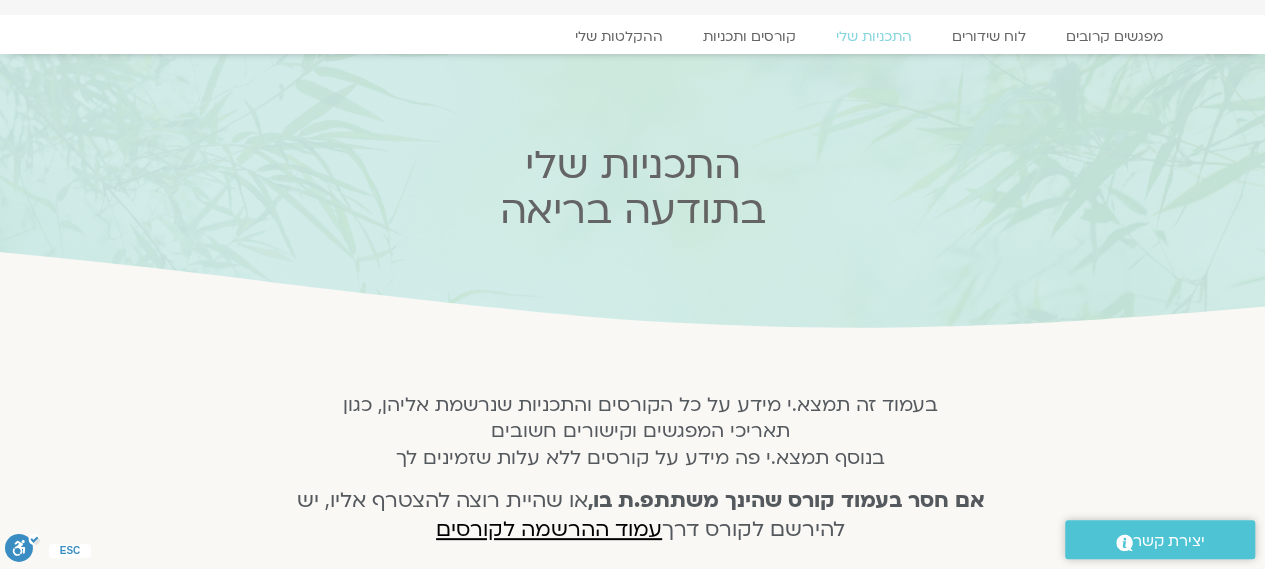 scroll, scrollTop: 0, scrollLeft: 0, axis: both 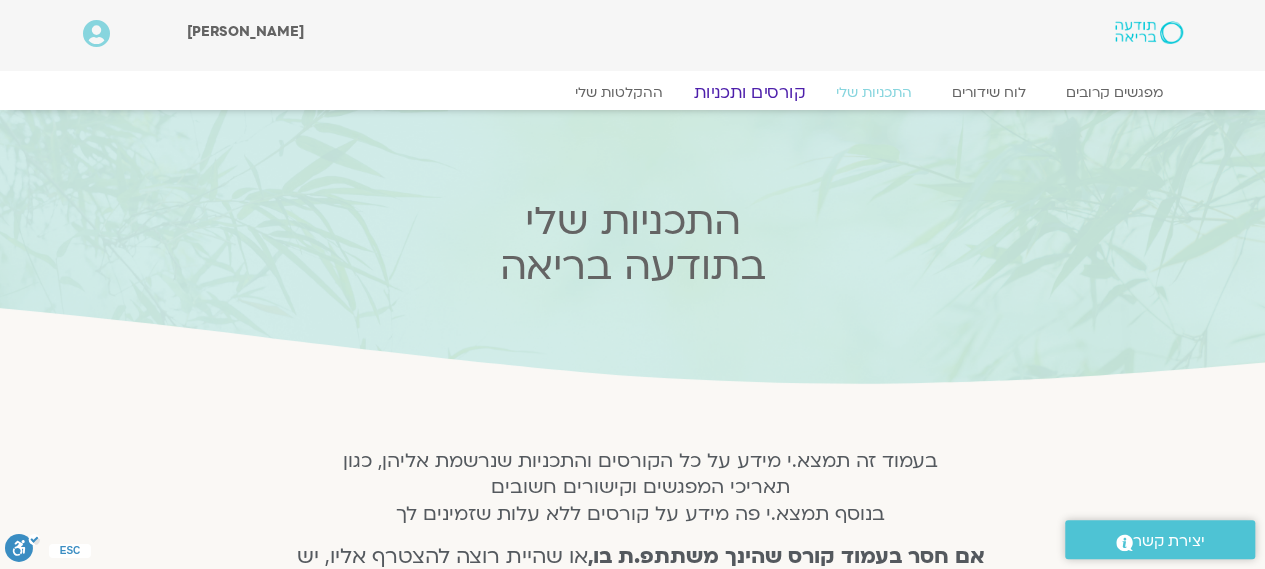 click on "קורסים ותכניות" 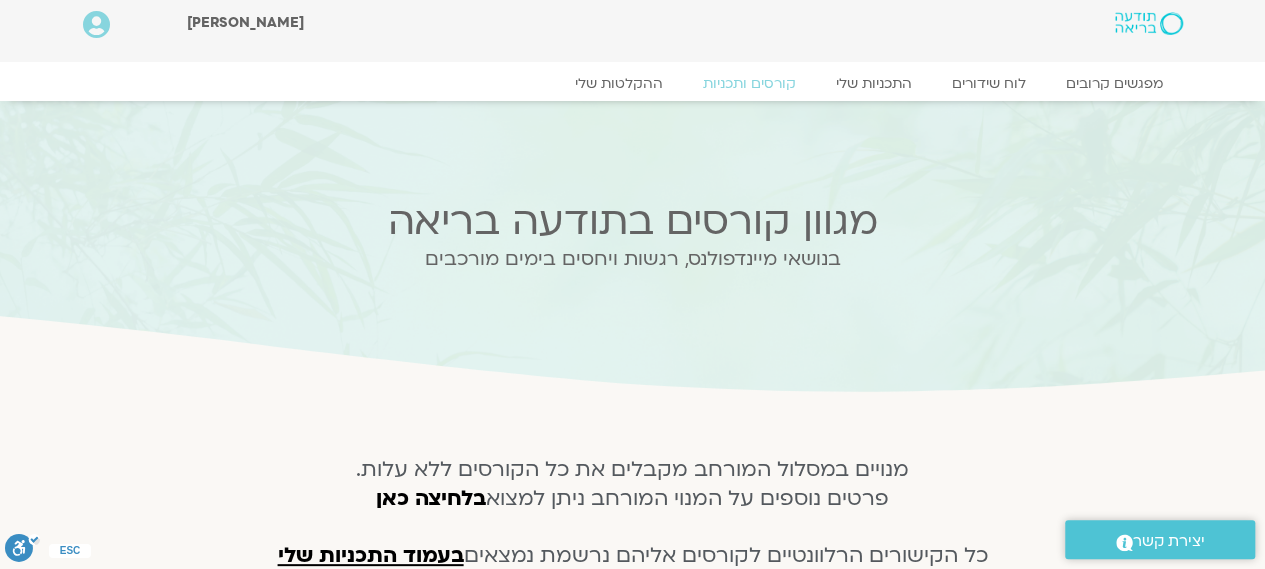 scroll, scrollTop: 200, scrollLeft: 0, axis: vertical 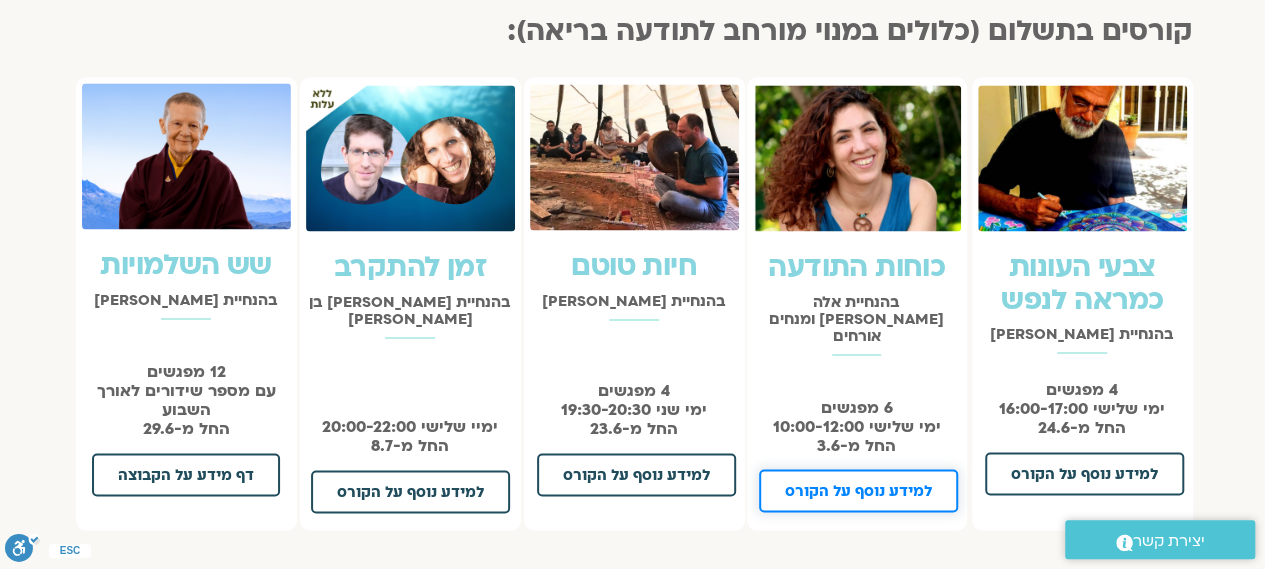 click on "למידע נוסף על הקורס" at bounding box center [858, 490] 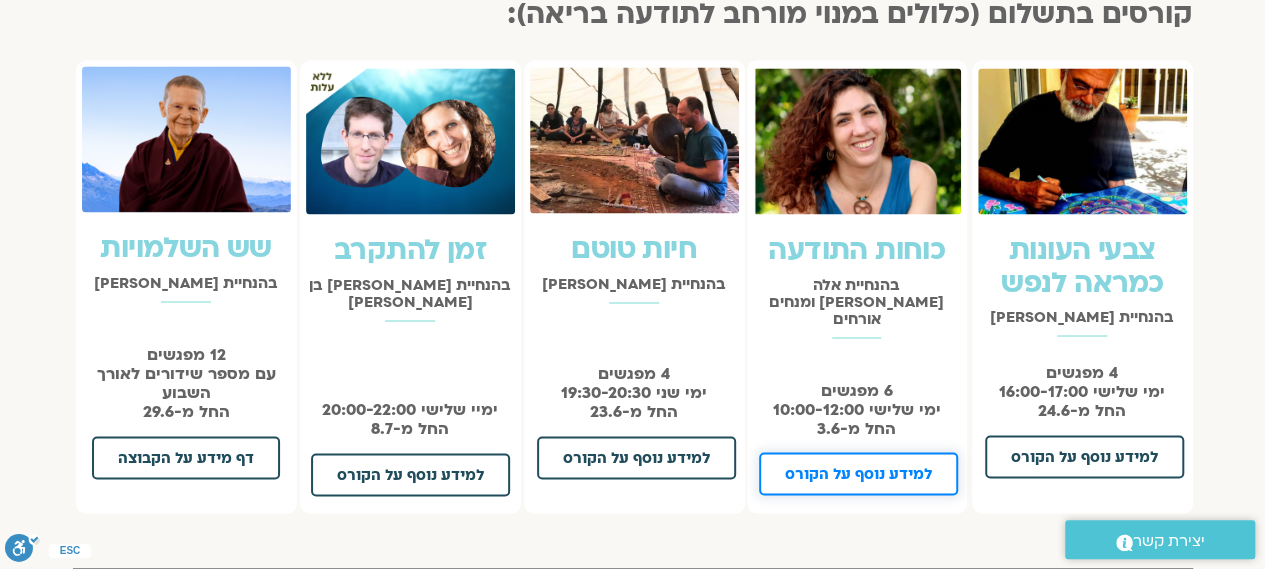 scroll, scrollTop: 1700, scrollLeft: 0, axis: vertical 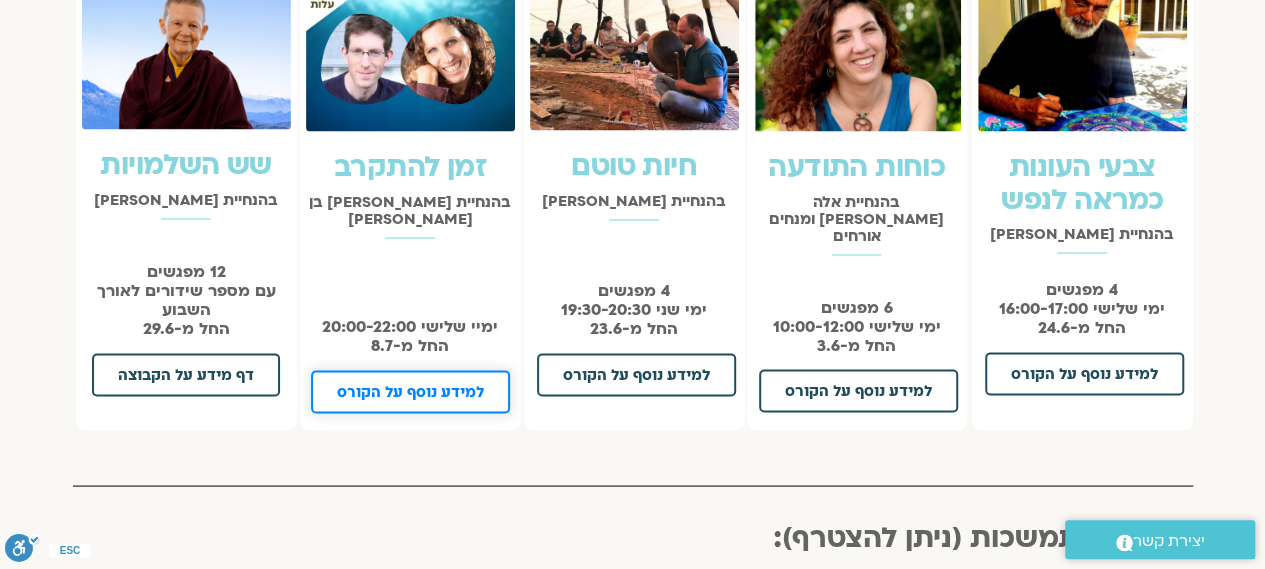 click on "למידע נוסף על הקורס" at bounding box center (410, 391) 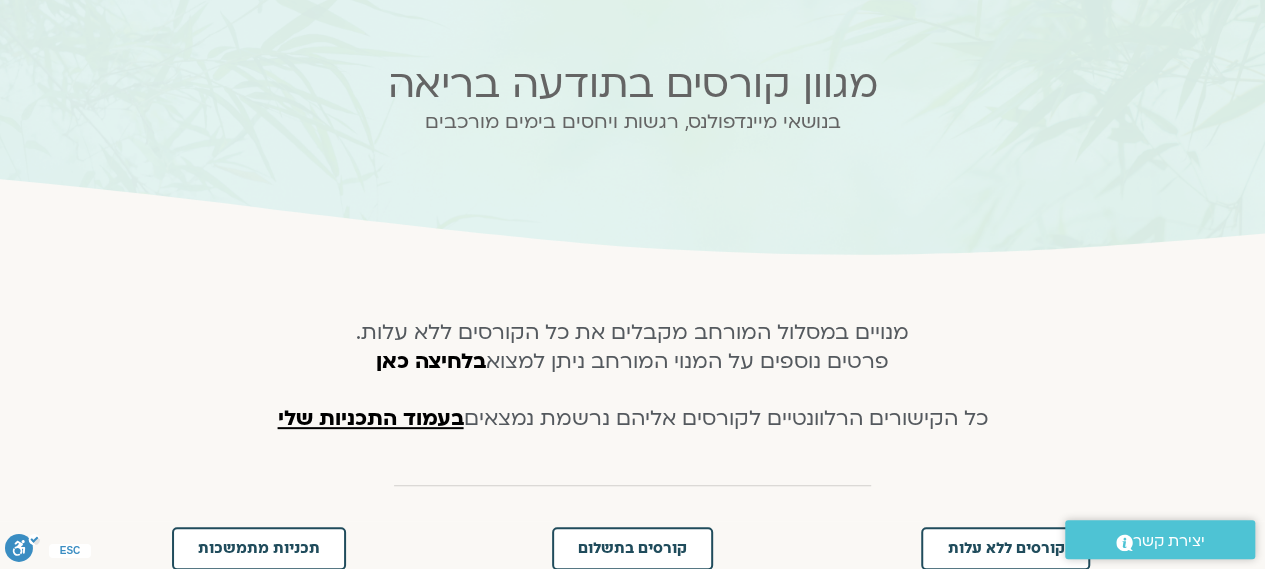scroll, scrollTop: 0, scrollLeft: 0, axis: both 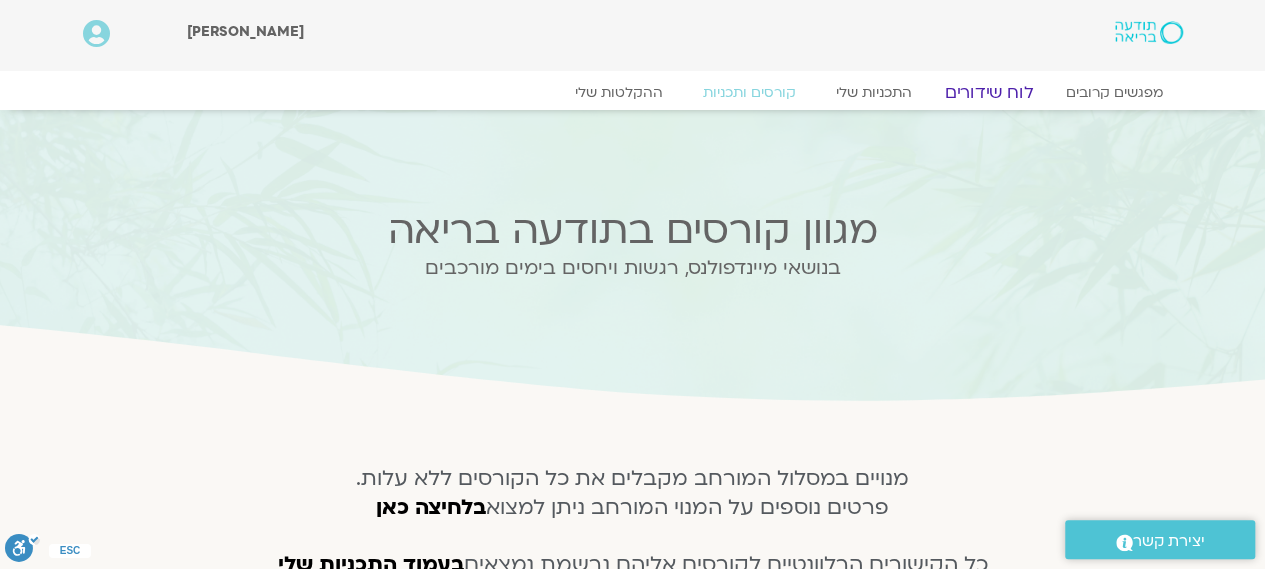 click on "לוח שידורים" 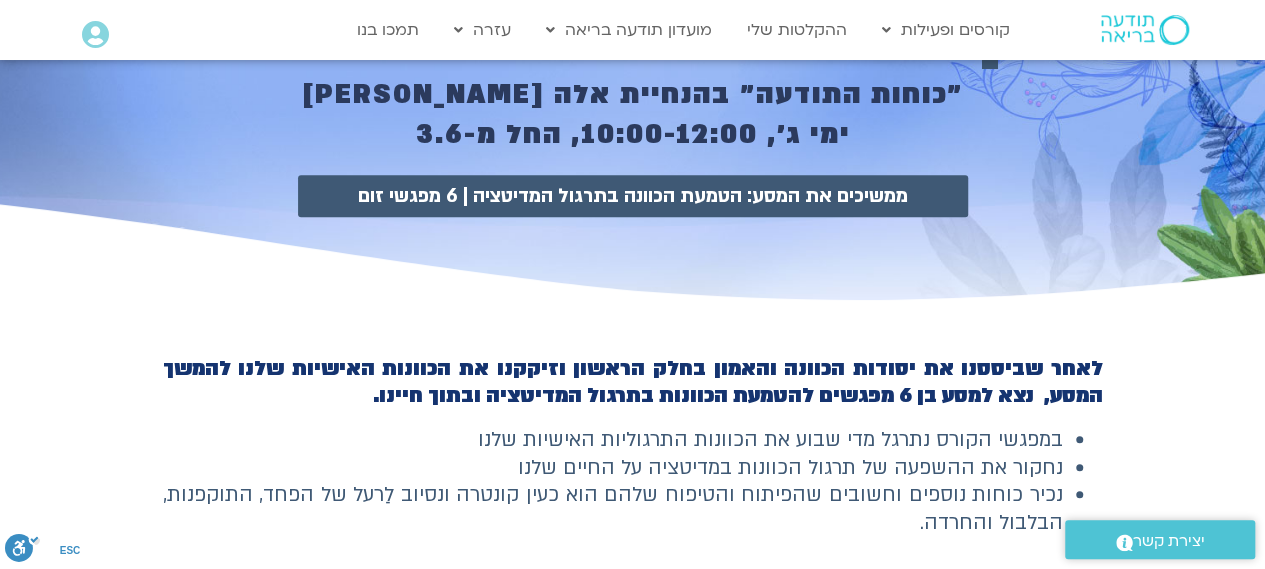 scroll, scrollTop: 0, scrollLeft: 0, axis: both 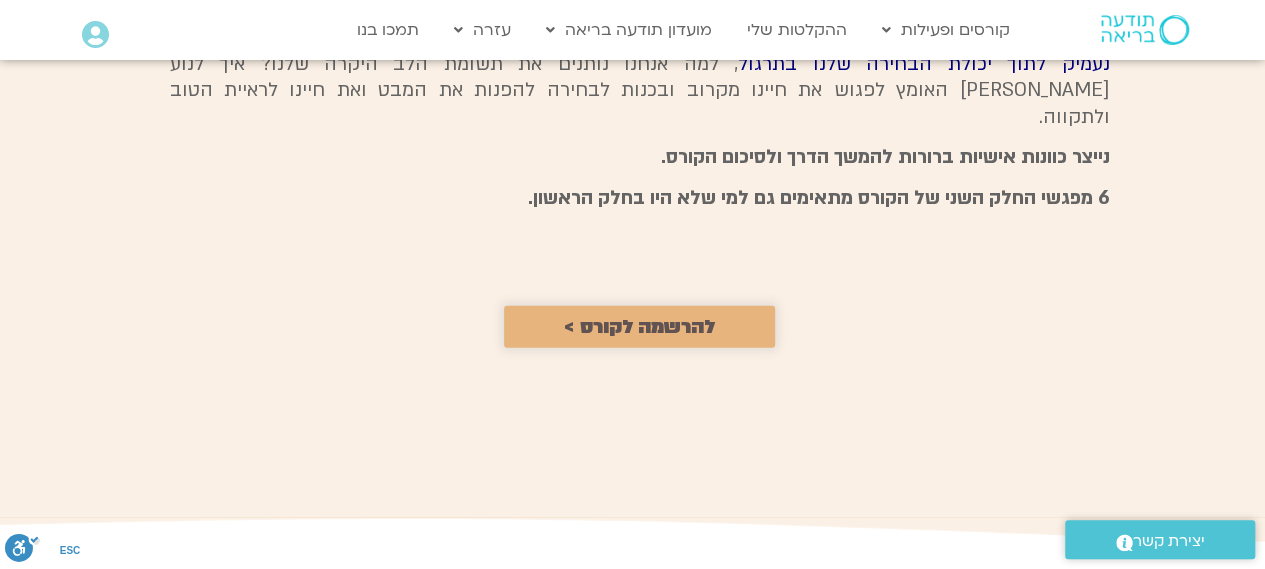click on "להרשמה לקורס >" at bounding box center (639, 327) 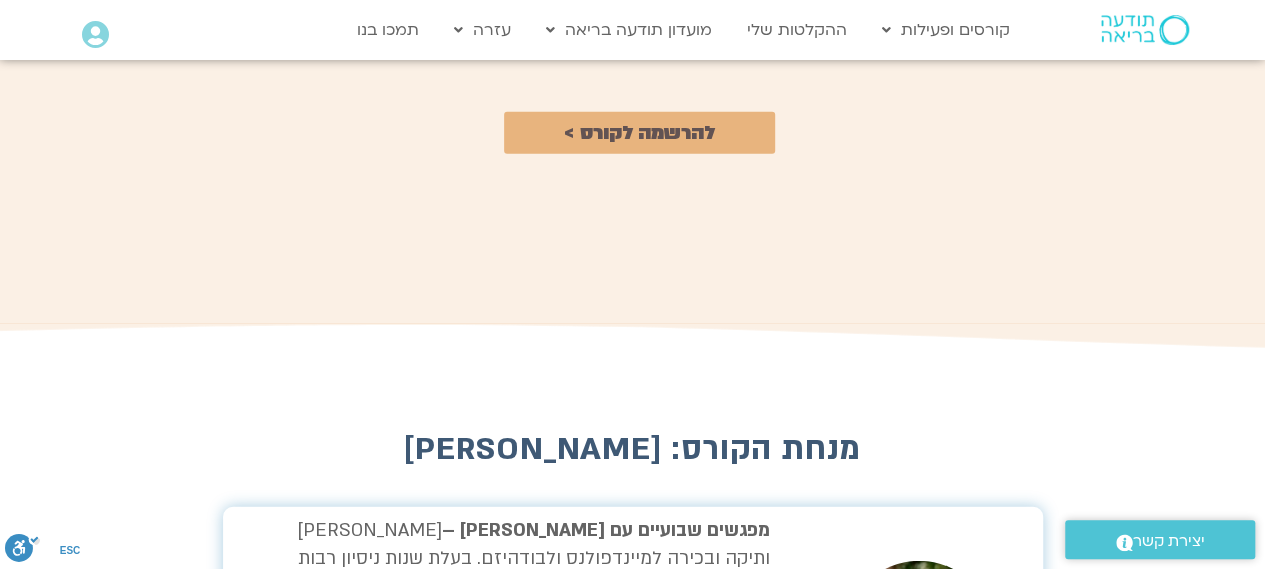 scroll, scrollTop: 2490, scrollLeft: 0, axis: vertical 